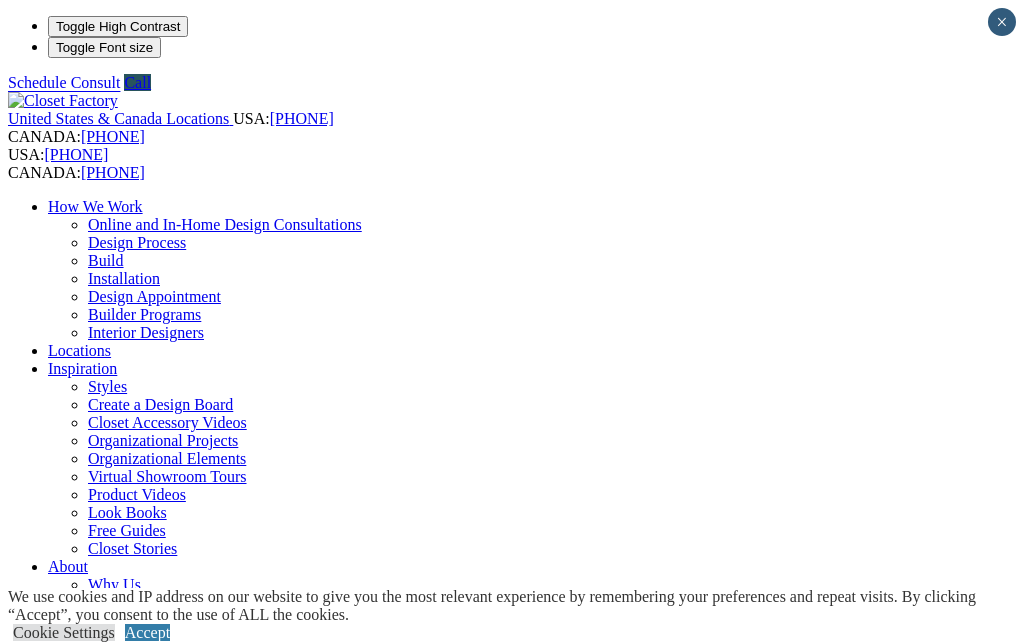 scroll, scrollTop: 0, scrollLeft: 0, axis: both 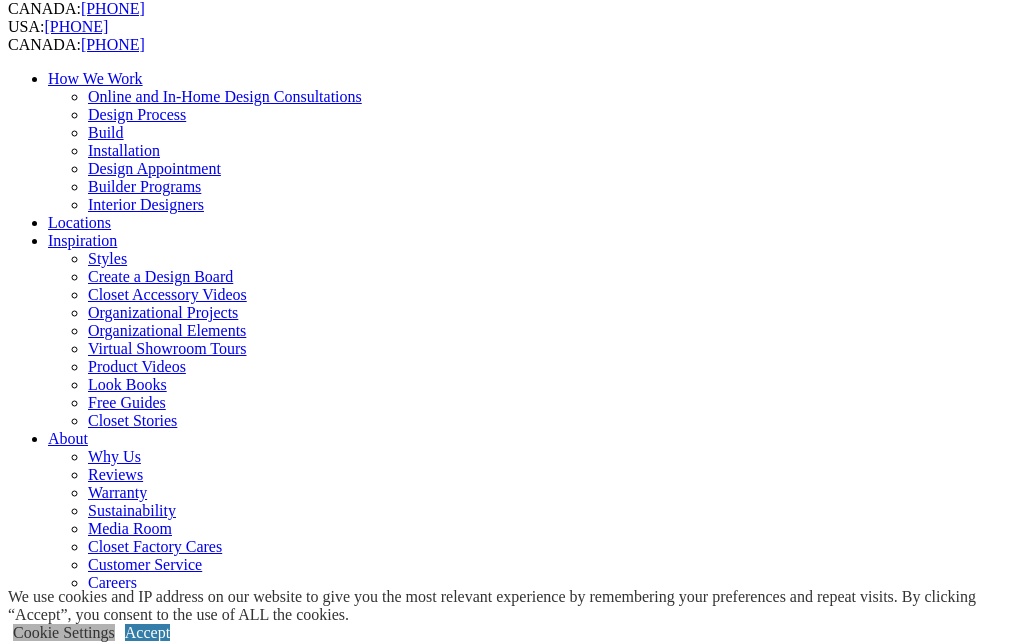 click on "Cookie Settings" at bounding box center (64, 632) 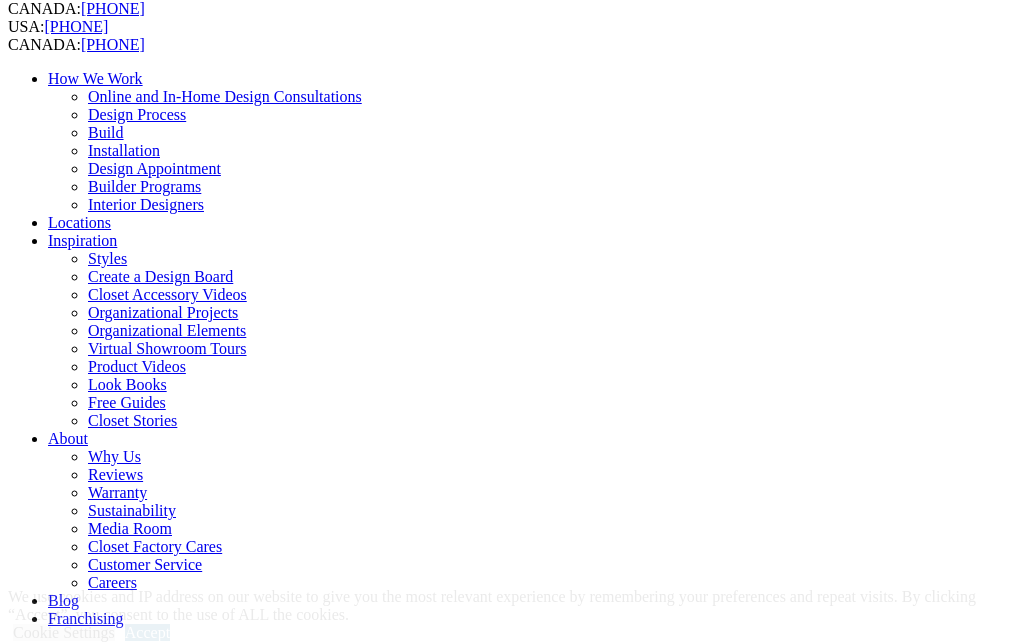 click on "Functional" at bounding box center [66, 28354] 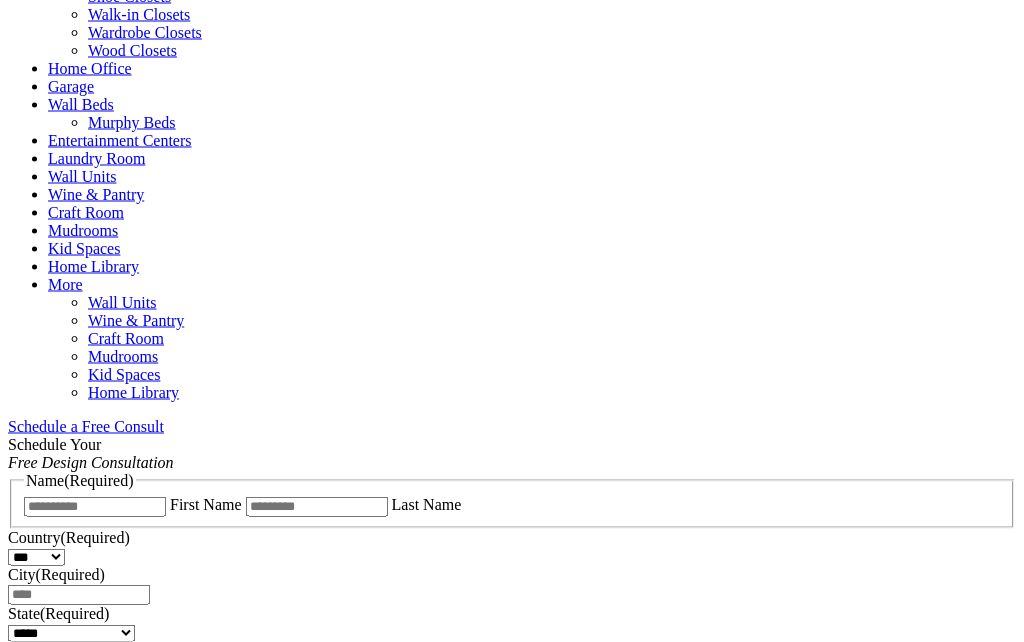 scroll, scrollTop: 927, scrollLeft: 0, axis: vertical 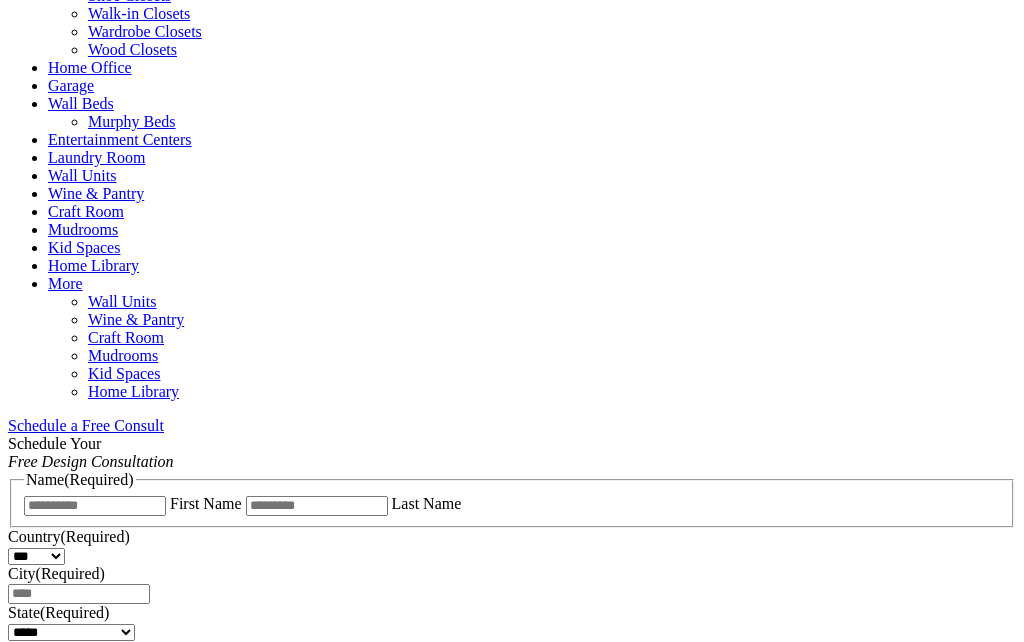 click on "CLOSE (X)" at bounding box center [46, 918] 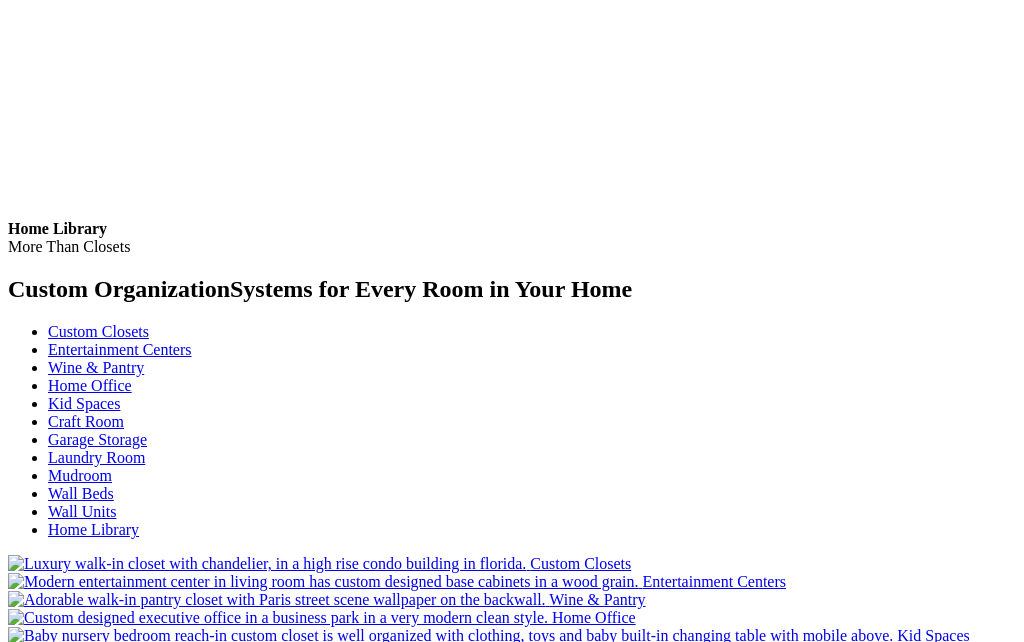 scroll, scrollTop: 5764, scrollLeft: 0, axis: vertical 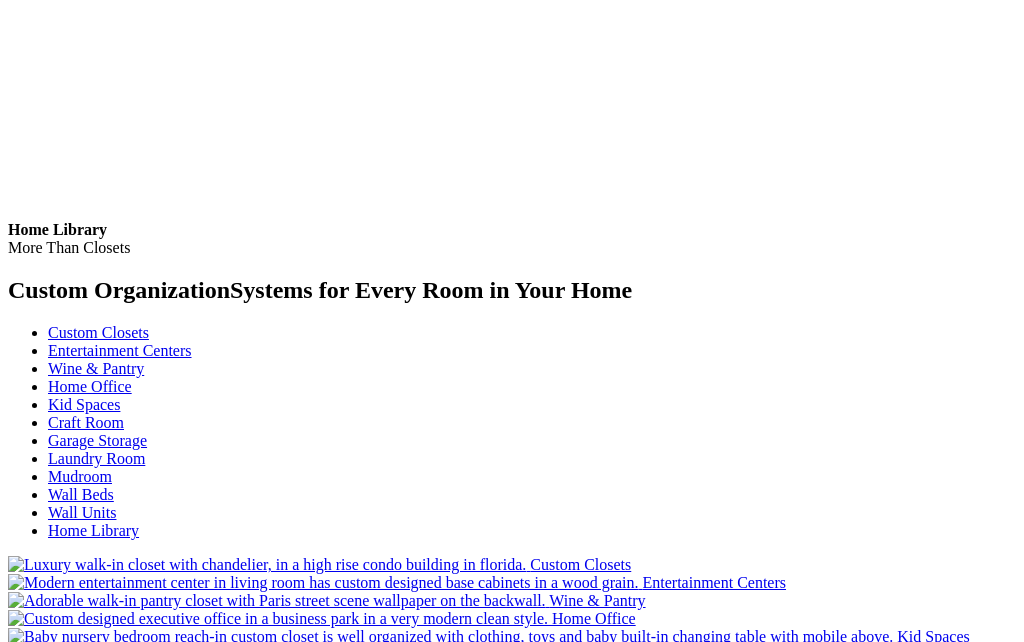 click on "Custom Closets" at bounding box center (61, 10774) 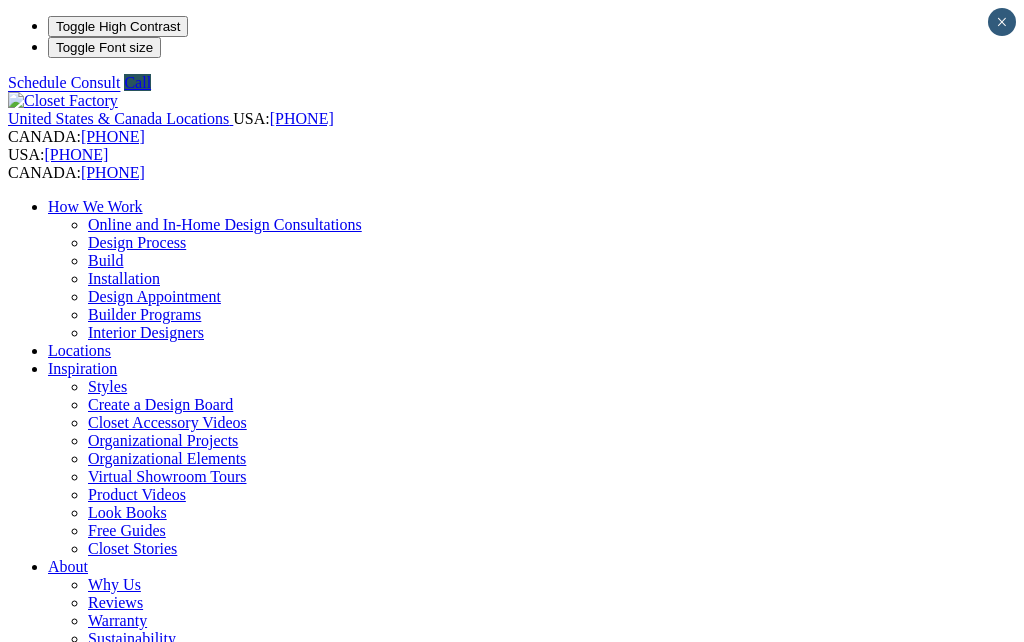 scroll, scrollTop: 0, scrollLeft: 0, axis: both 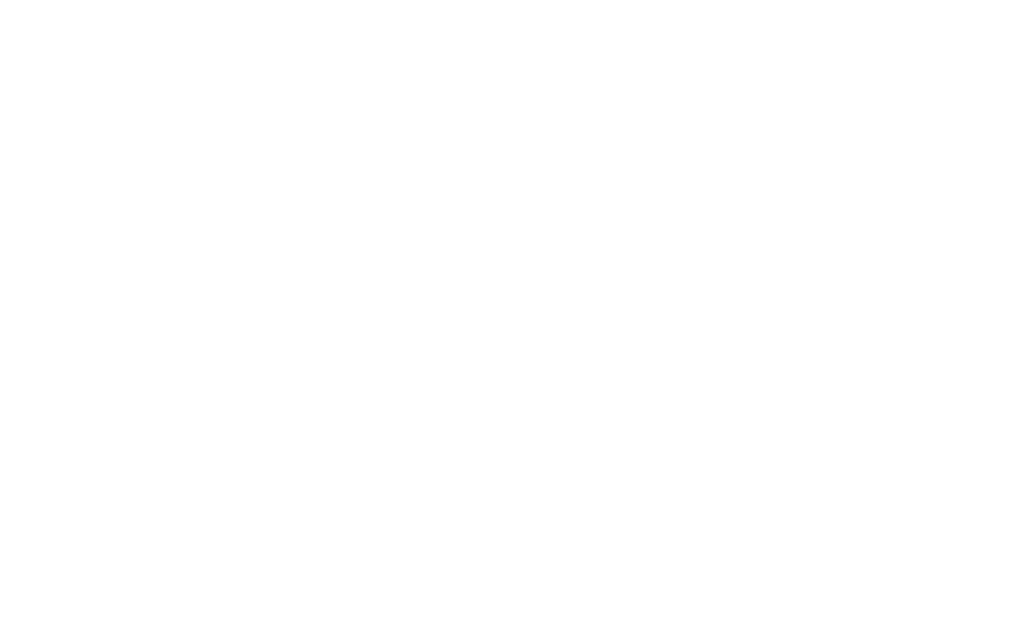 click at bounding box center [-828, 1810] 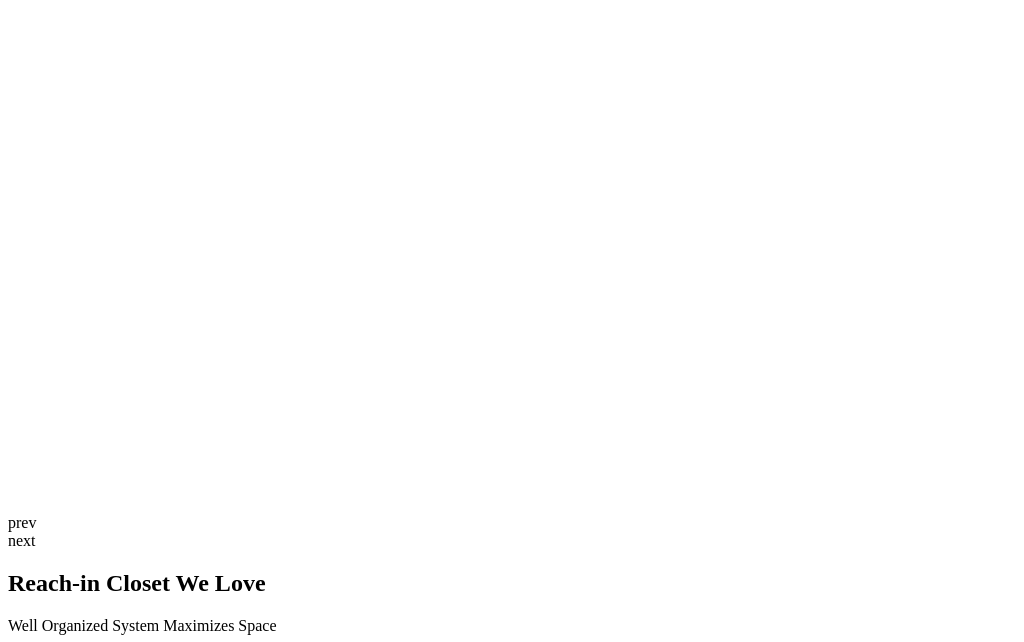 scroll, scrollTop: 3497, scrollLeft: 0, axis: vertical 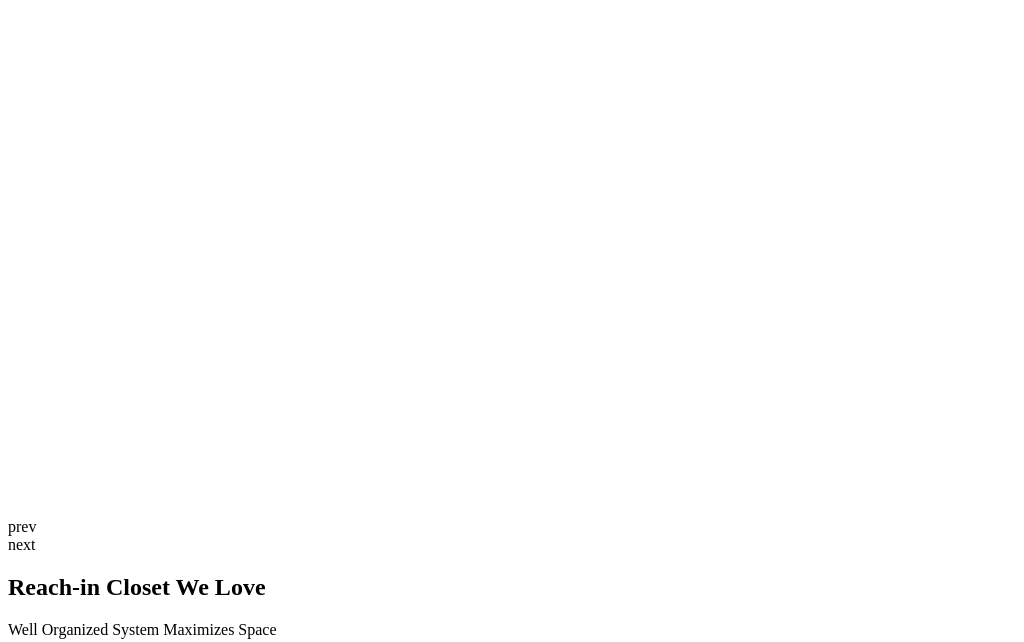 click on "Four Simple Strategies for Custom Closet Organization" at bounding box center [512, 3340] 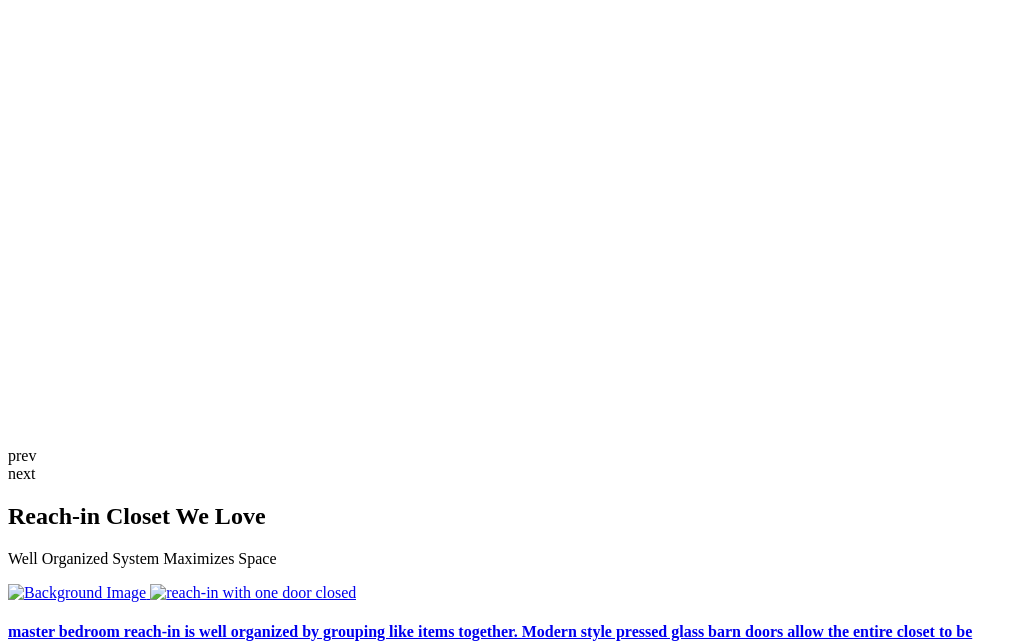 scroll, scrollTop: 3573, scrollLeft: 0, axis: vertical 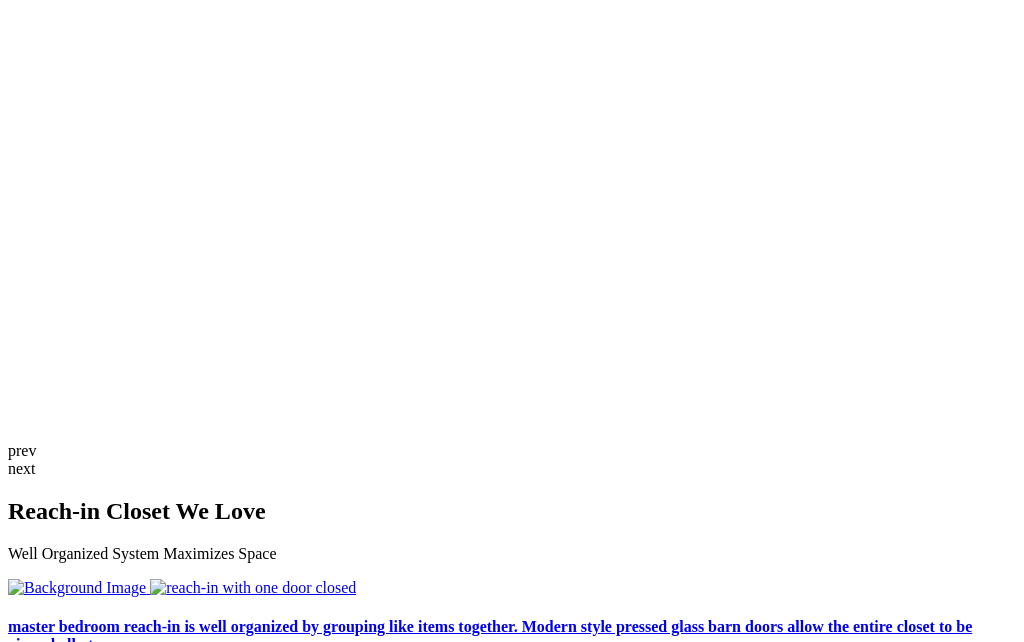 click on "What is a Custom Reach-in Closet Design?" at bounding box center [512, 3342] 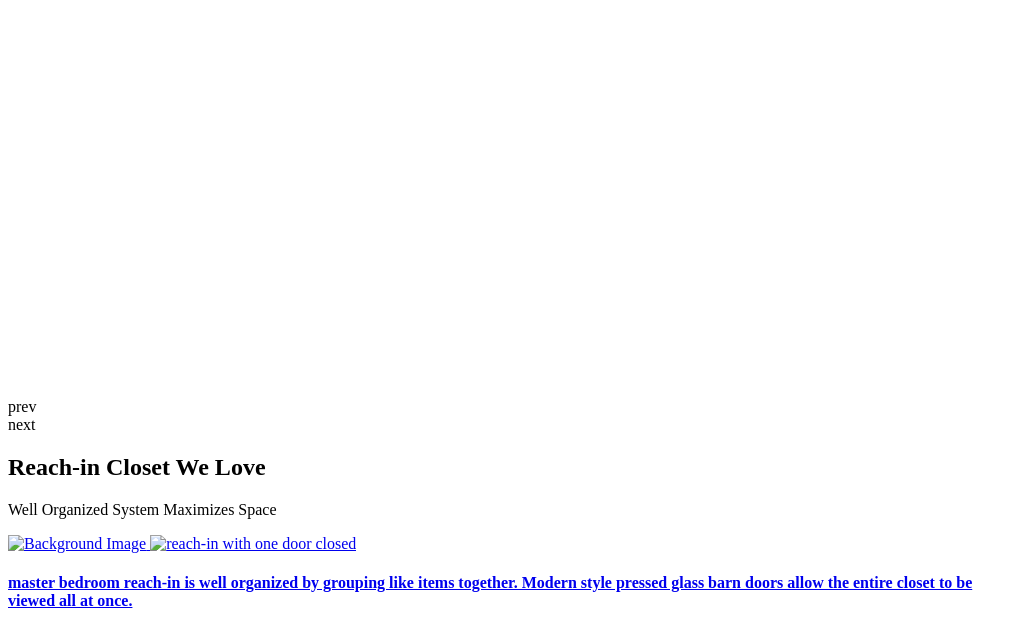 click on "Your Branch
Chicago North
ZIP code
*" at bounding box center [512, -2818] 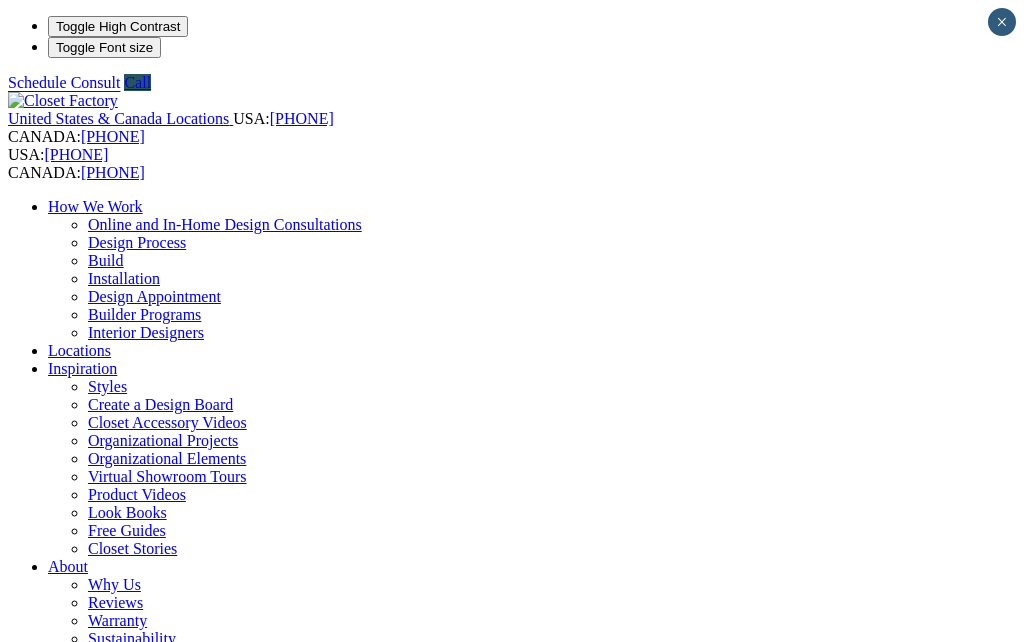 scroll, scrollTop: 0, scrollLeft: 0, axis: both 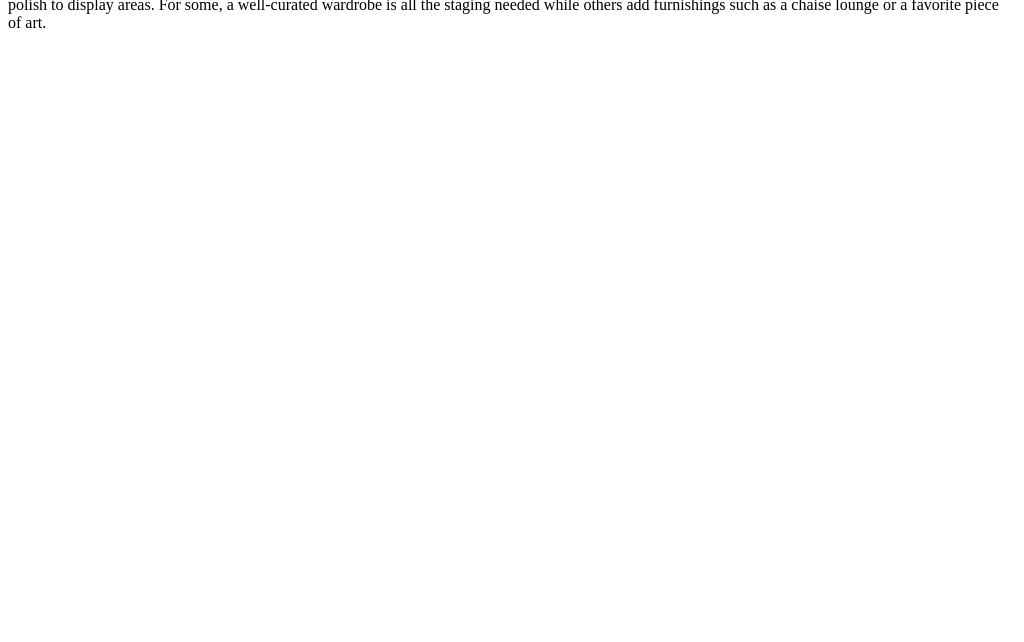 click on "How To Organize Your Wardrobe" at bounding box center (512, 3369) 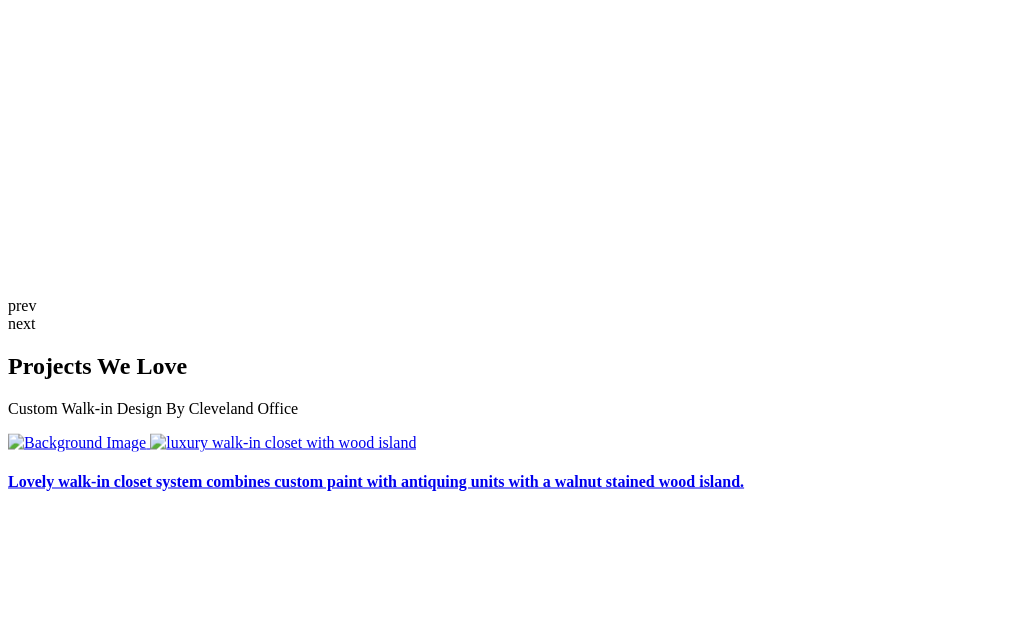 scroll, scrollTop: 4251, scrollLeft: 0, axis: vertical 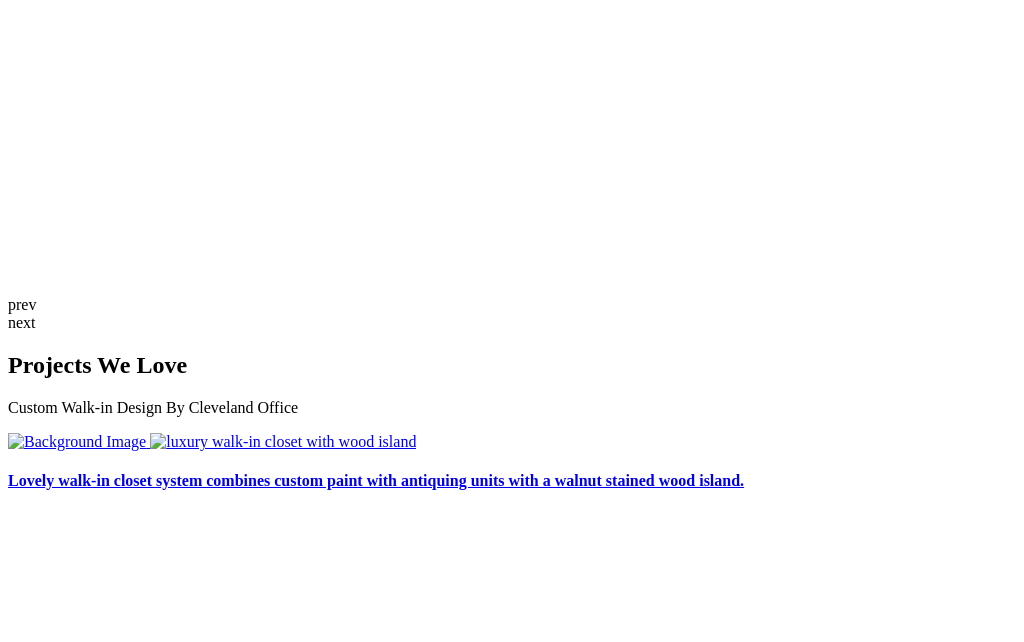 click at bounding box center (126, 3279) 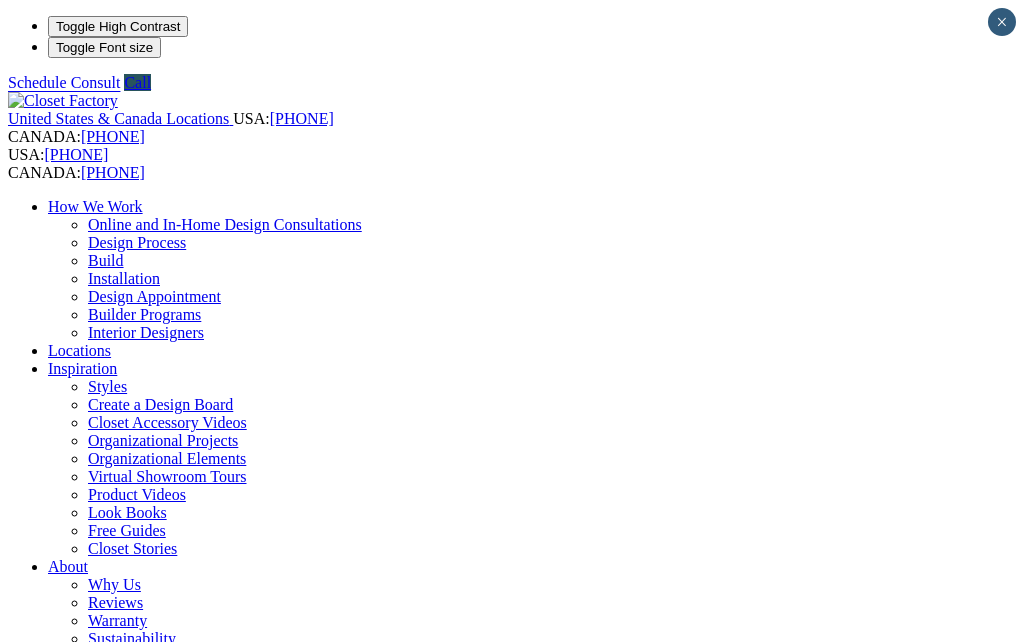 scroll, scrollTop: 0, scrollLeft: 0, axis: both 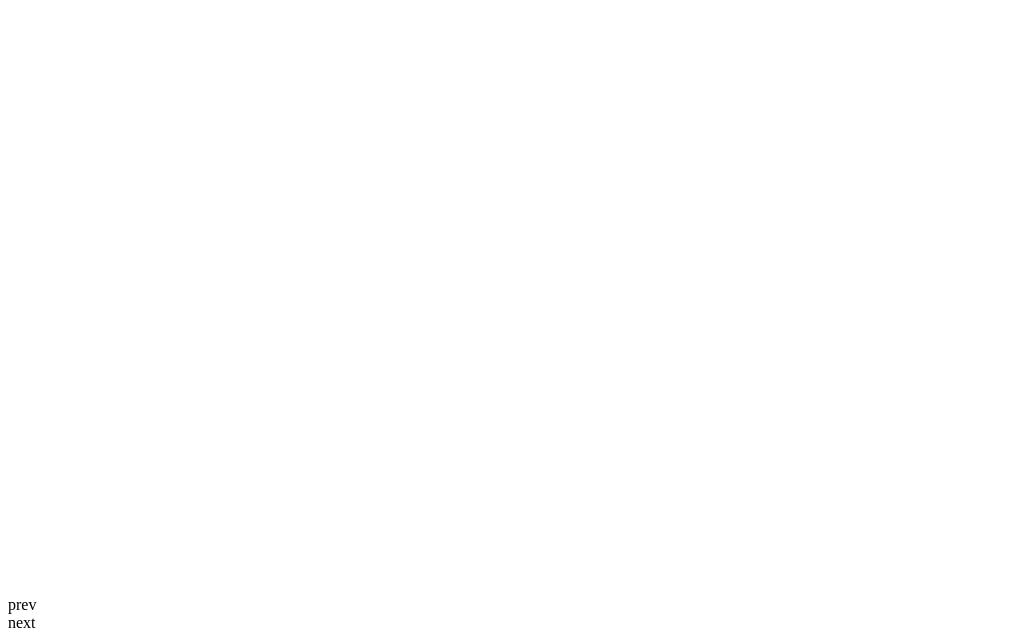 click on "Personal Image Consultant, Kimberly Seltzer provides tips on how to perform a wardrobe makeover so you can you feel your best." at bounding box center (512, 3320) 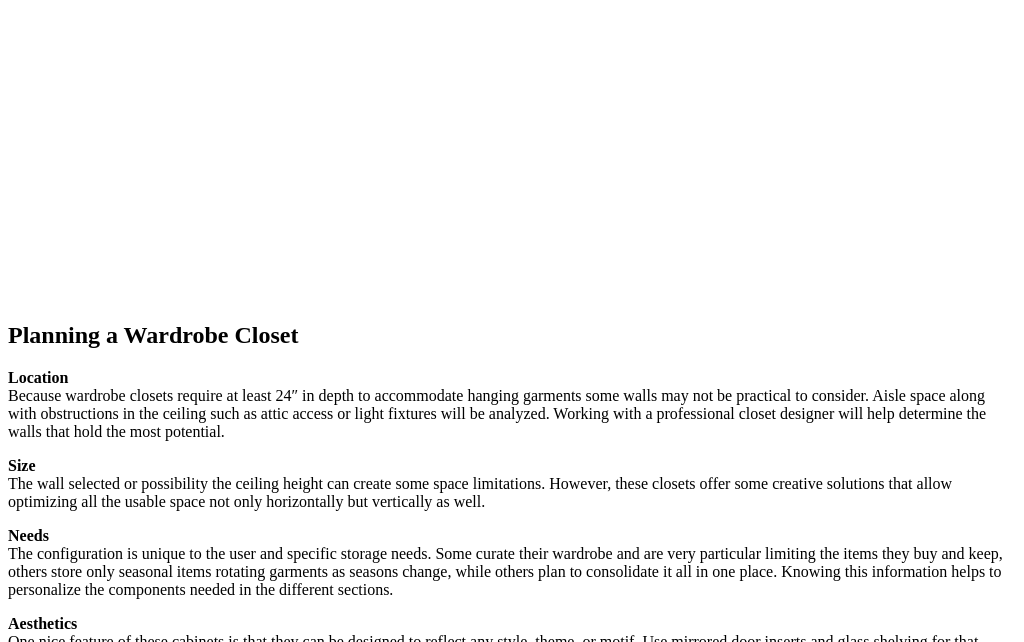 scroll, scrollTop: 2455, scrollLeft: 0, axis: vertical 